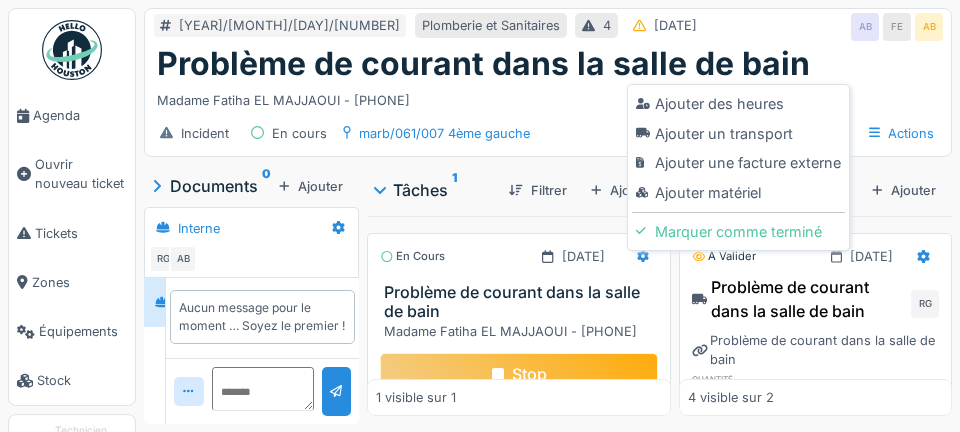 scroll, scrollTop: 0, scrollLeft: 0, axis: both 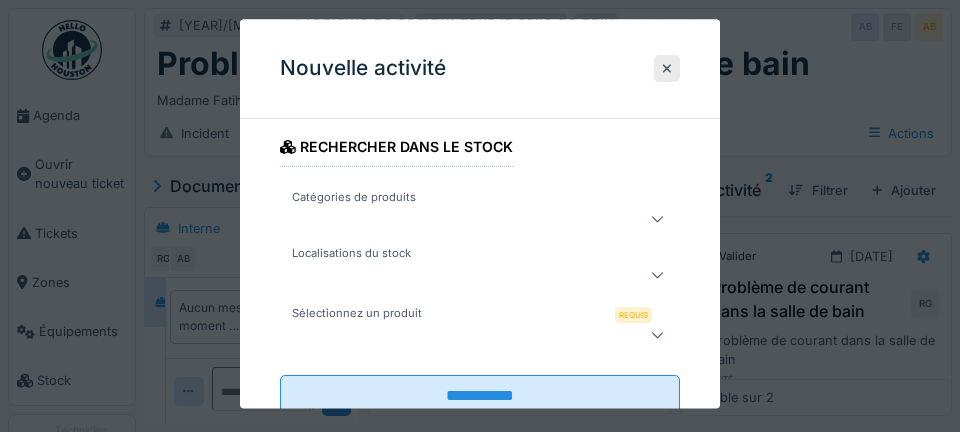 click at bounding box center (460, 219) 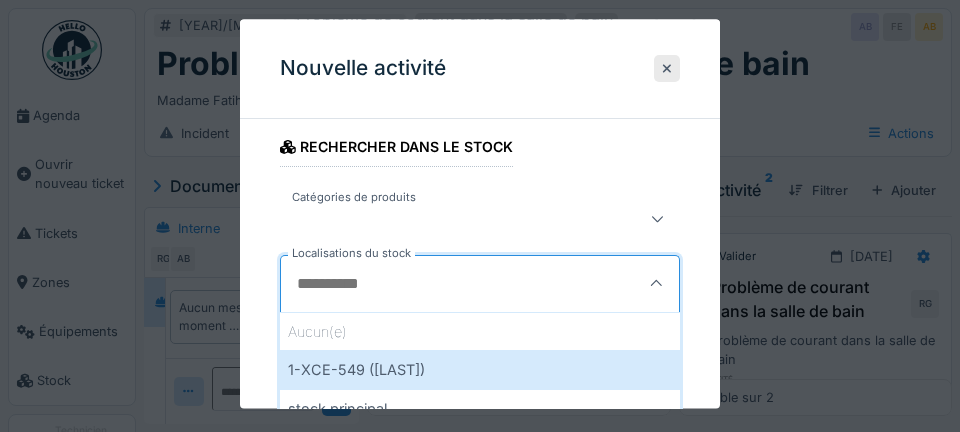 click on "1-XCE-549 (ROBERT)" at bounding box center (480, 370) 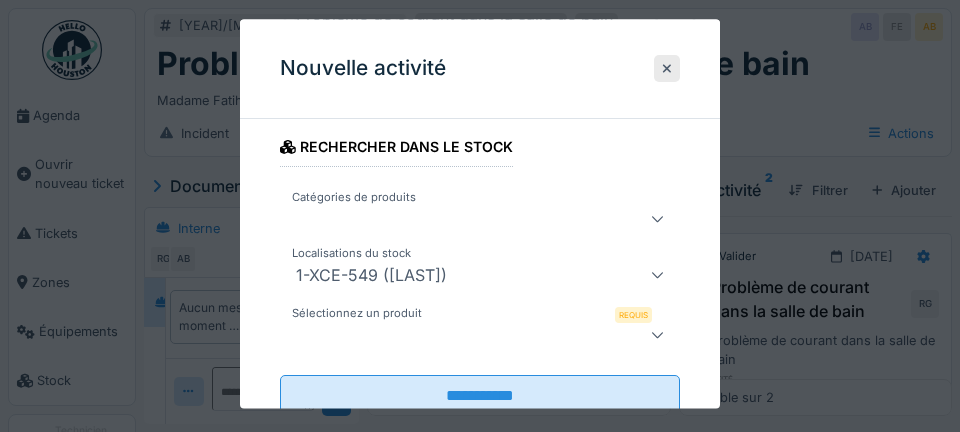 click at bounding box center (460, 335) 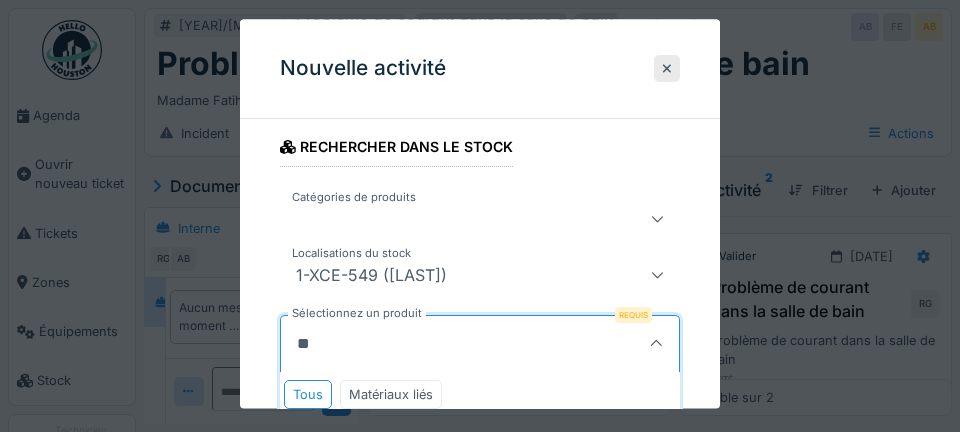 type on "***" 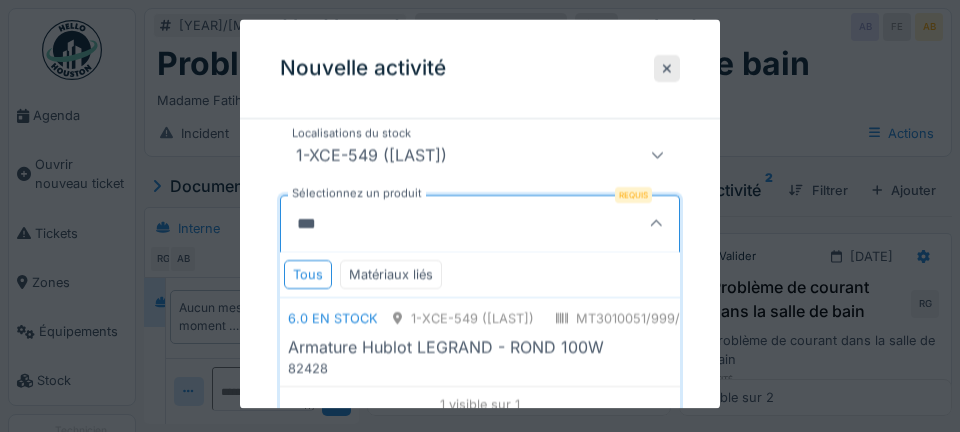 scroll, scrollTop: 481, scrollLeft: 0, axis: vertical 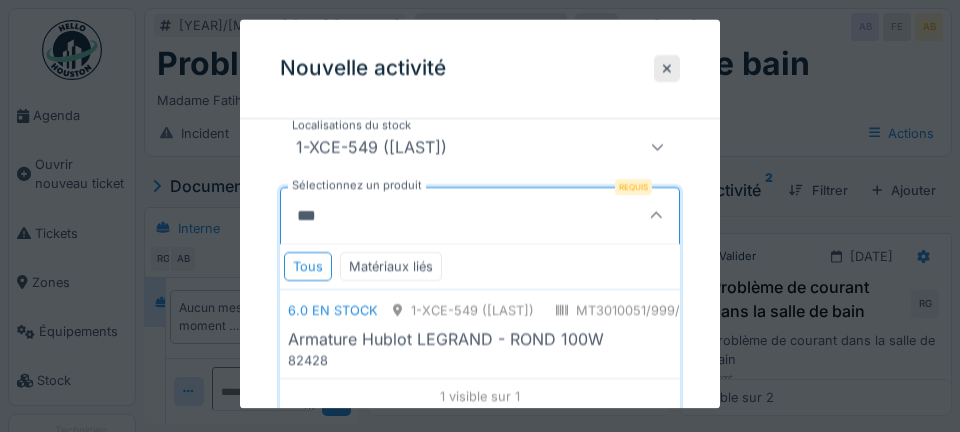 click on "Armature Hublot LEGRAND - ROND 100W" at bounding box center (446, 339) 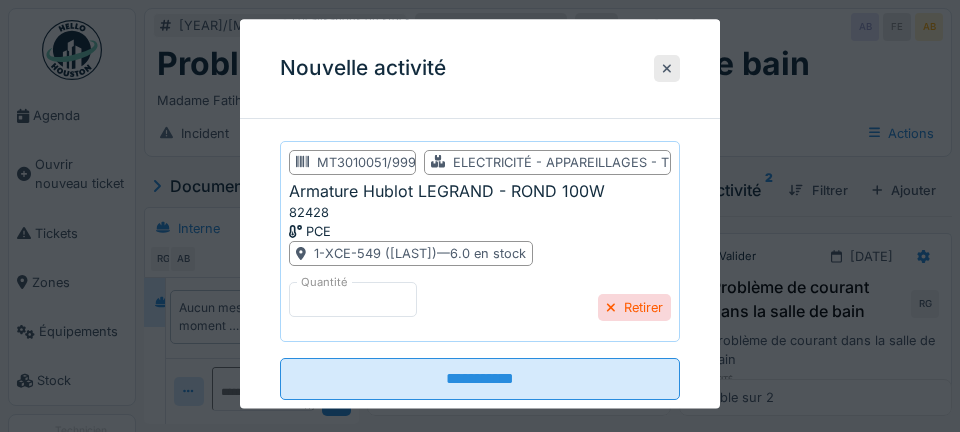 scroll, scrollTop: 590, scrollLeft: 0, axis: vertical 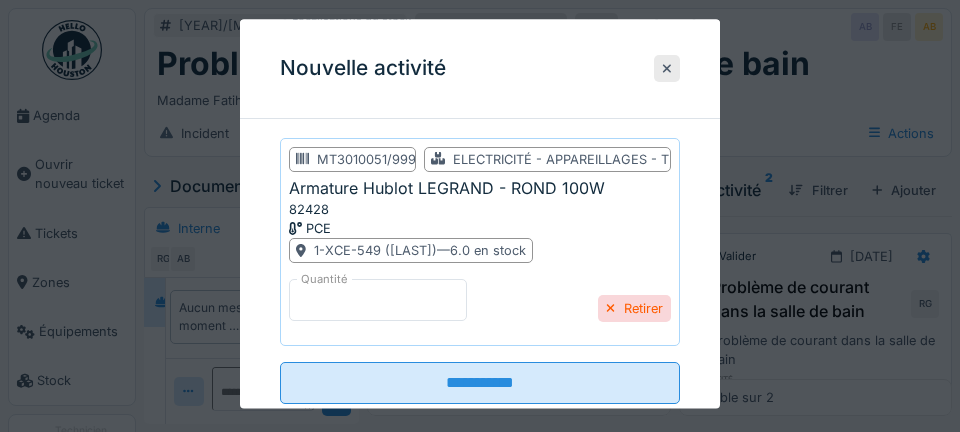 click on "*" at bounding box center [378, 301] 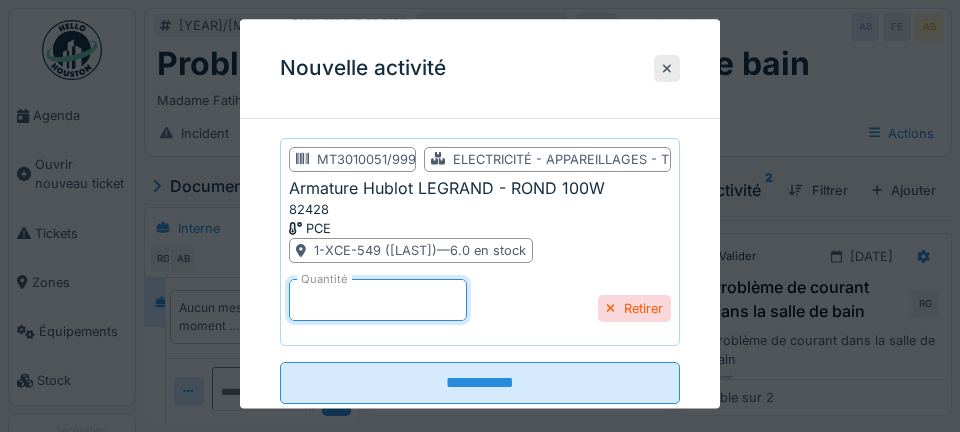 type on "*" 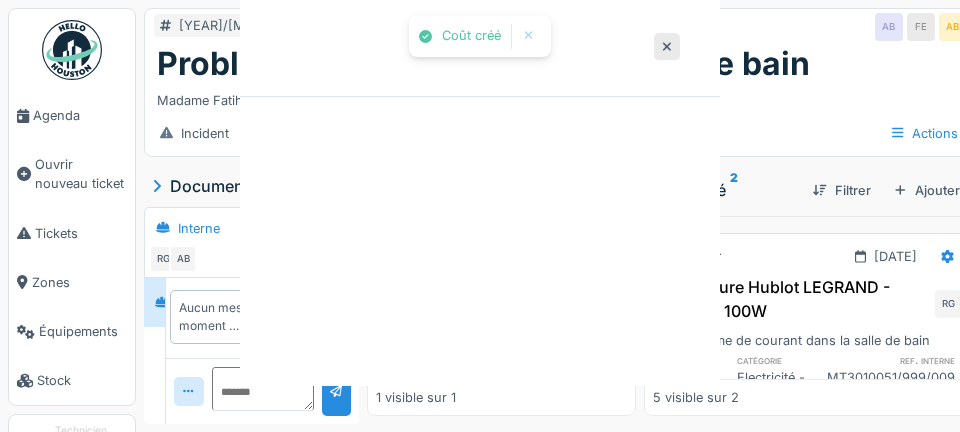 scroll, scrollTop: 0, scrollLeft: 0, axis: both 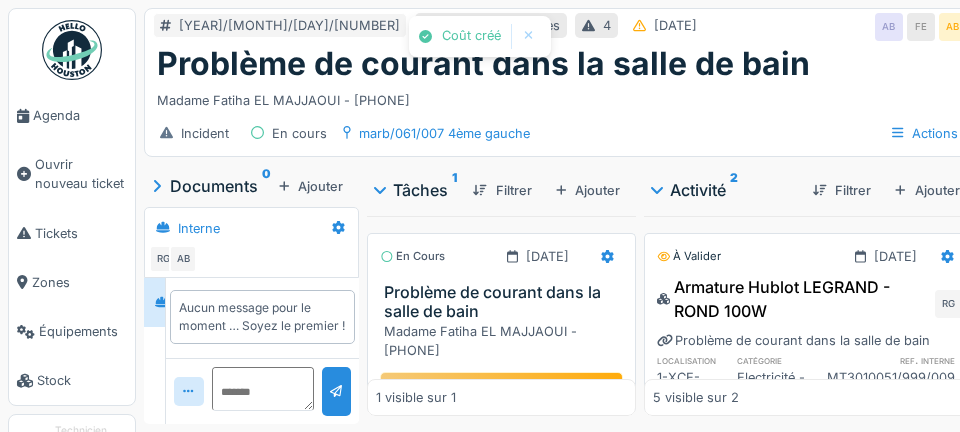 click at bounding box center (607, 256) 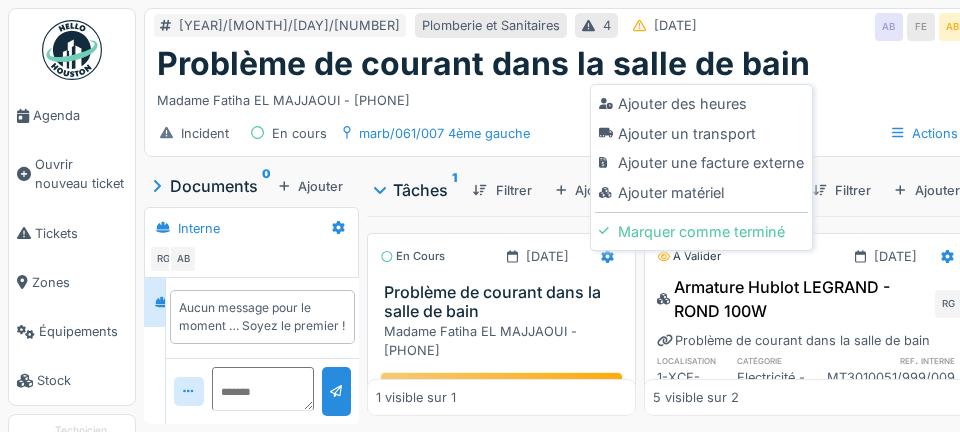 click on "Ajouter matériel" at bounding box center (701, 104) 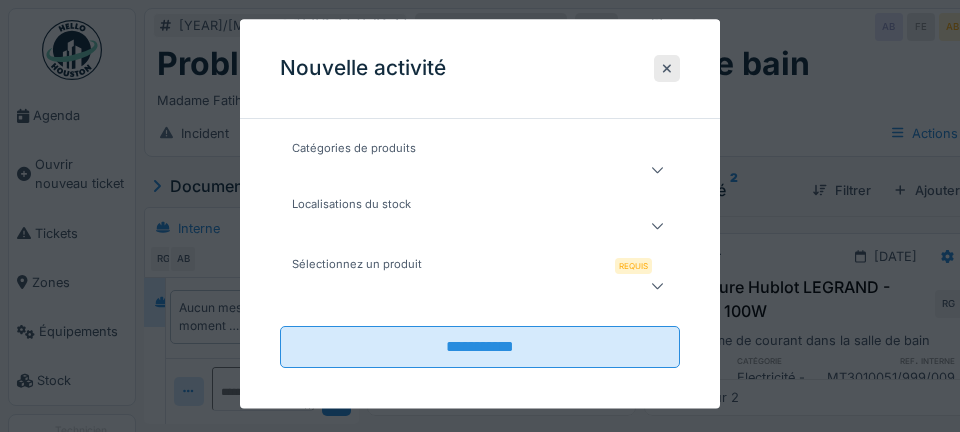 scroll, scrollTop: 421, scrollLeft: 0, axis: vertical 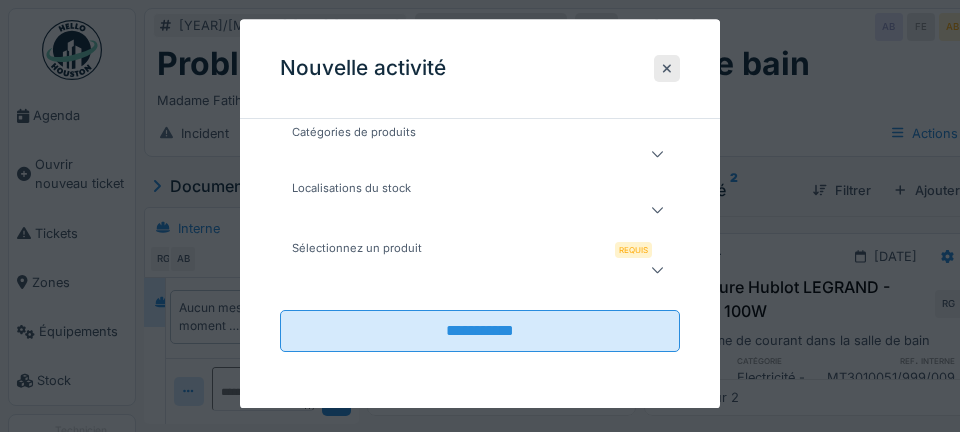 click at bounding box center (460, 154) 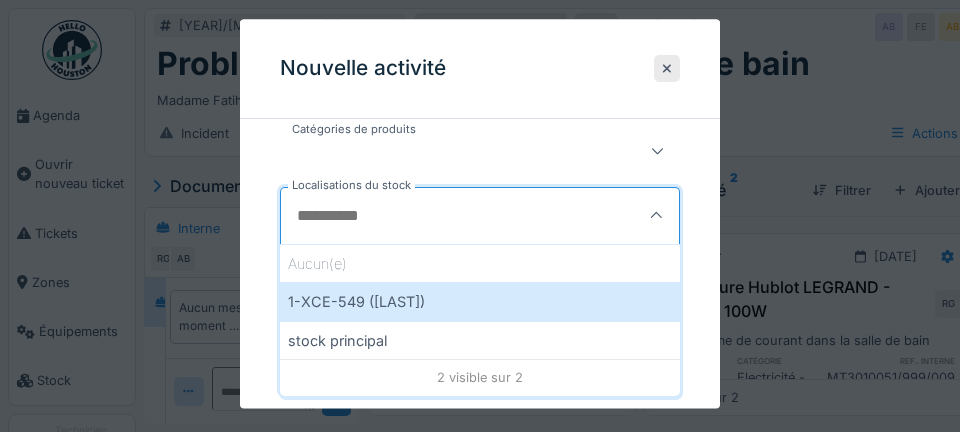 click on "1-XCE-549 (ROBERT)" at bounding box center (480, 302) 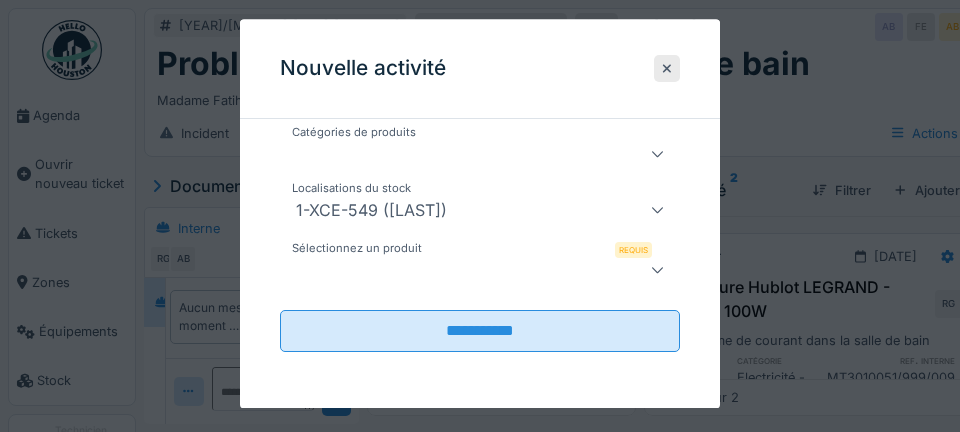 click at bounding box center (460, 270) 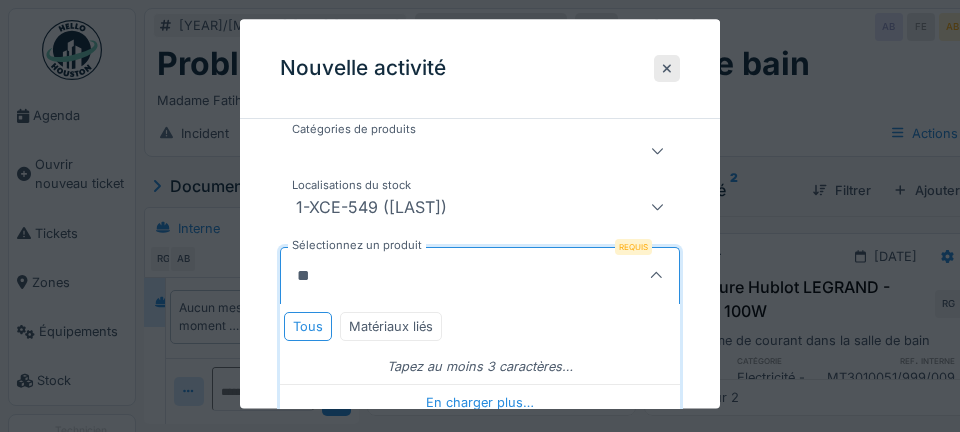 type on "***" 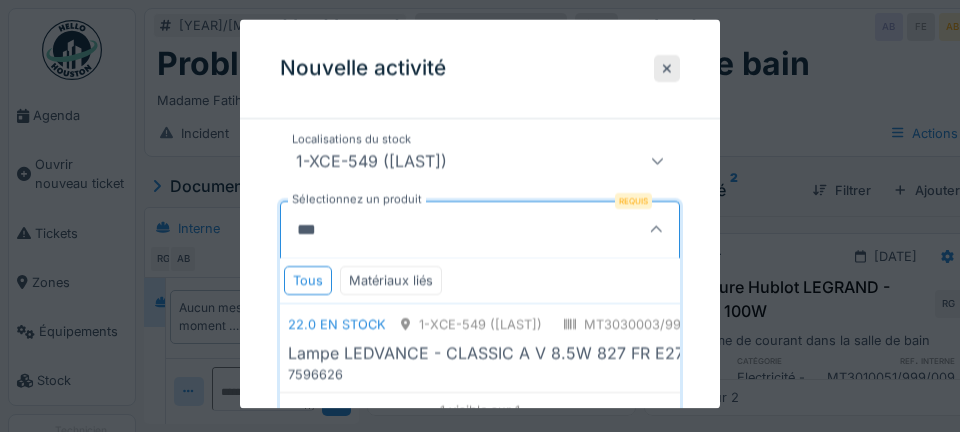 scroll, scrollTop: 493, scrollLeft: 0, axis: vertical 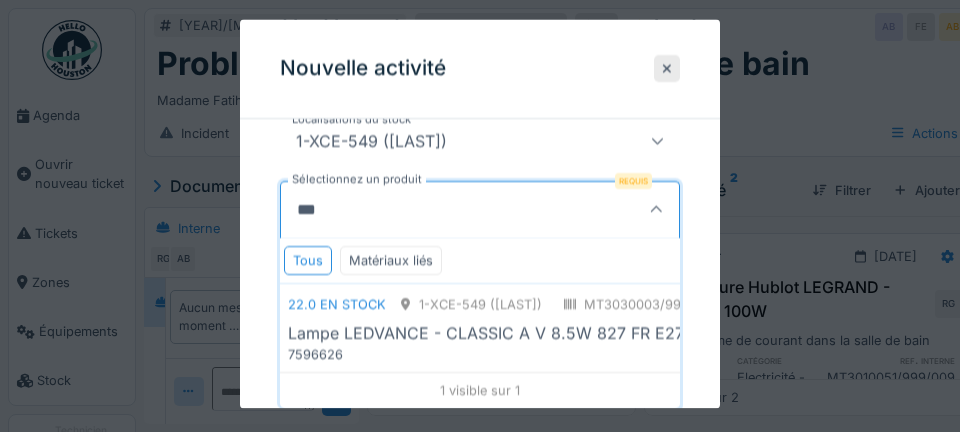 click on "Lampe LEDVANCE - CLASSIC A V 8.5W 827 FR E27" at bounding box center [486, 333] 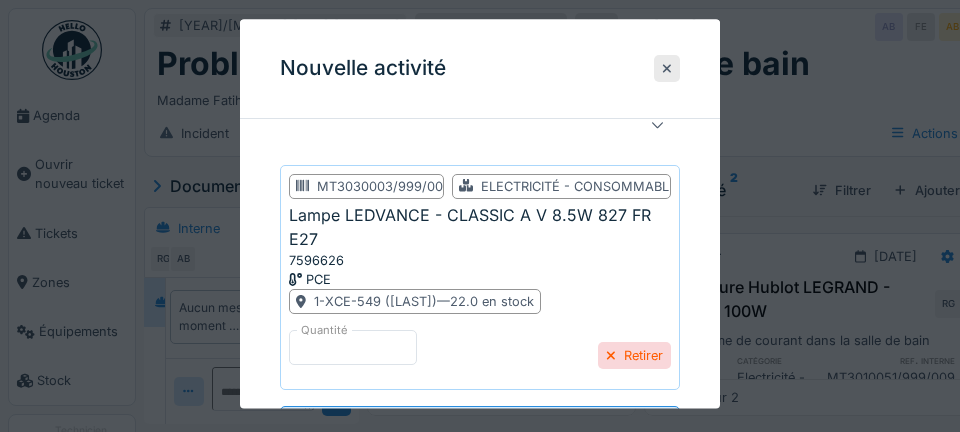 scroll, scrollTop: 565, scrollLeft: 0, axis: vertical 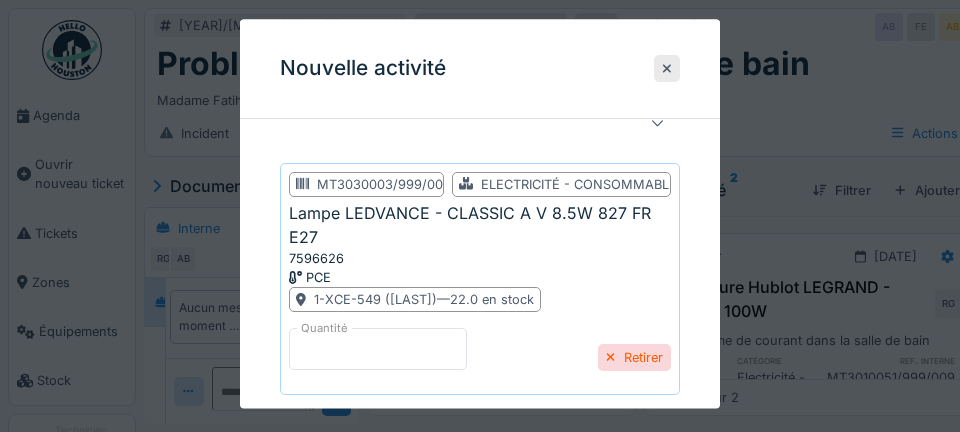 click on "*" at bounding box center (378, 350) 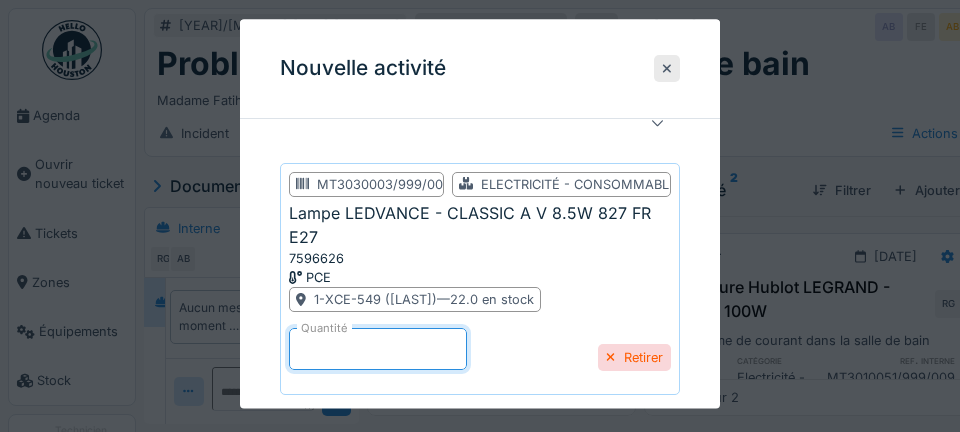 type on "*" 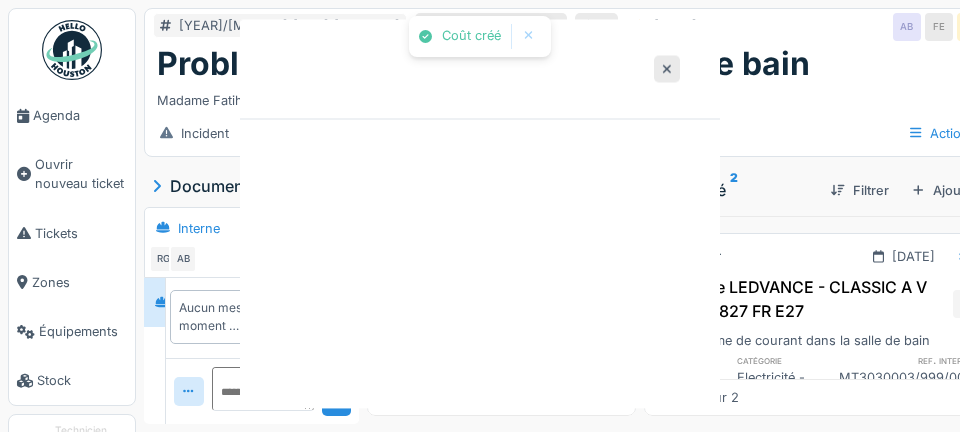 scroll, scrollTop: 0, scrollLeft: 0, axis: both 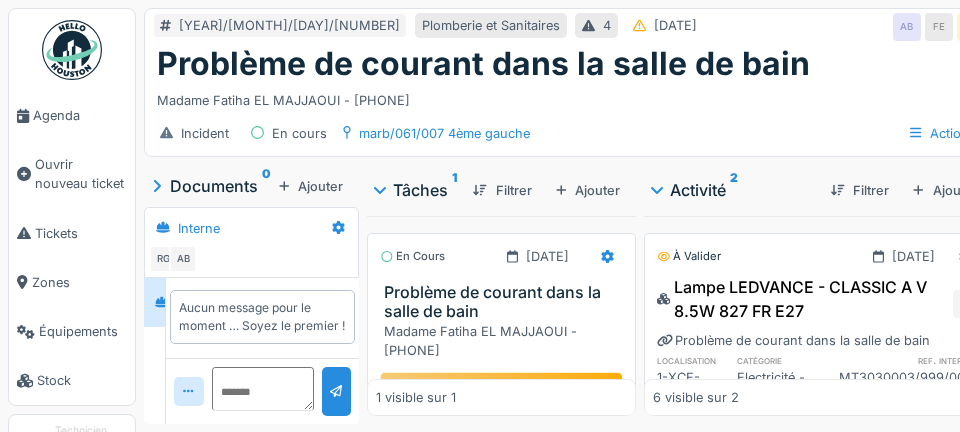 click at bounding box center (607, 256) 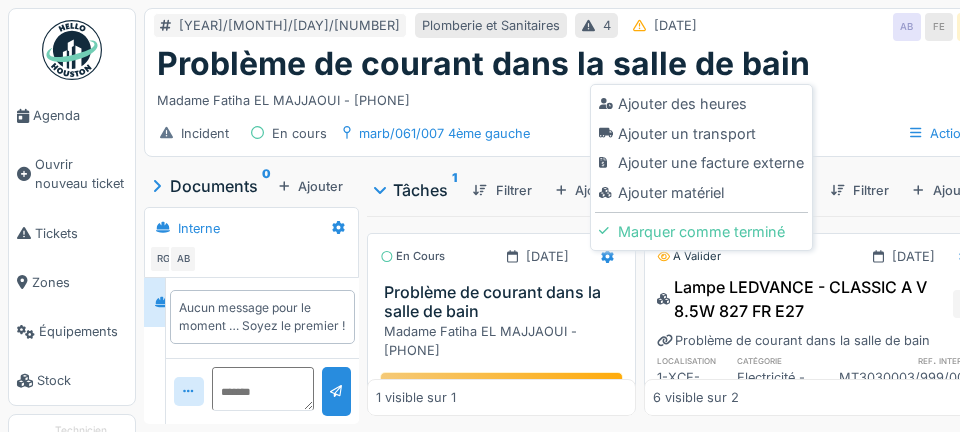 click on "Ajouter matériel" at bounding box center [701, 104] 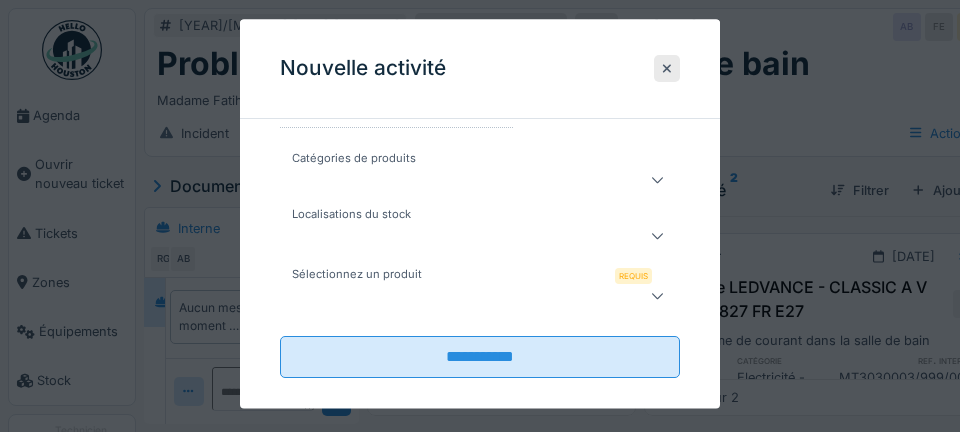 scroll, scrollTop: 395, scrollLeft: 0, axis: vertical 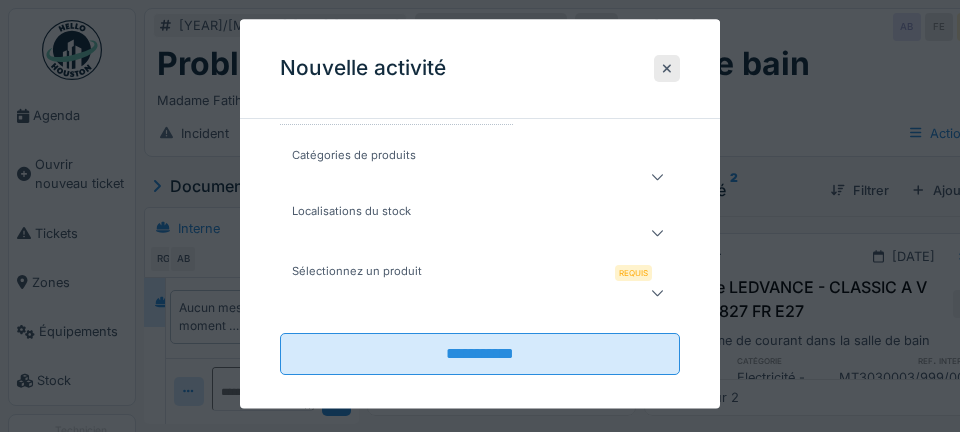 click at bounding box center (460, 177) 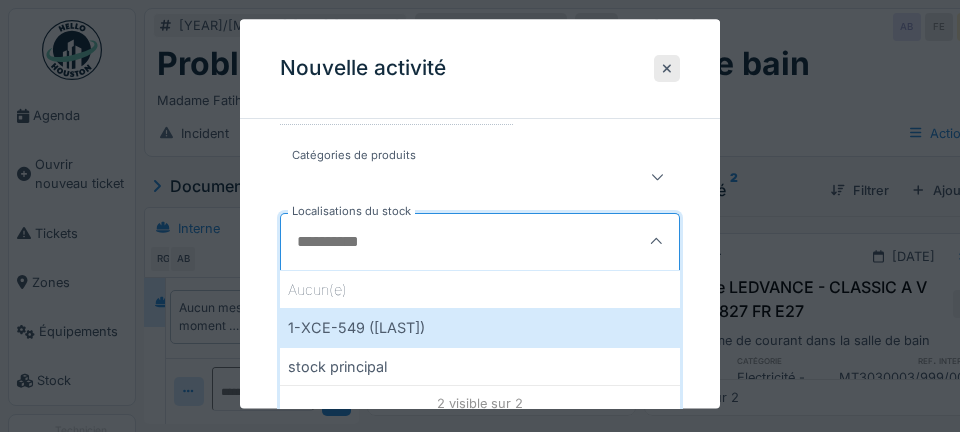 click on "1-XCE-549 (ROBERT)" at bounding box center [480, 328] 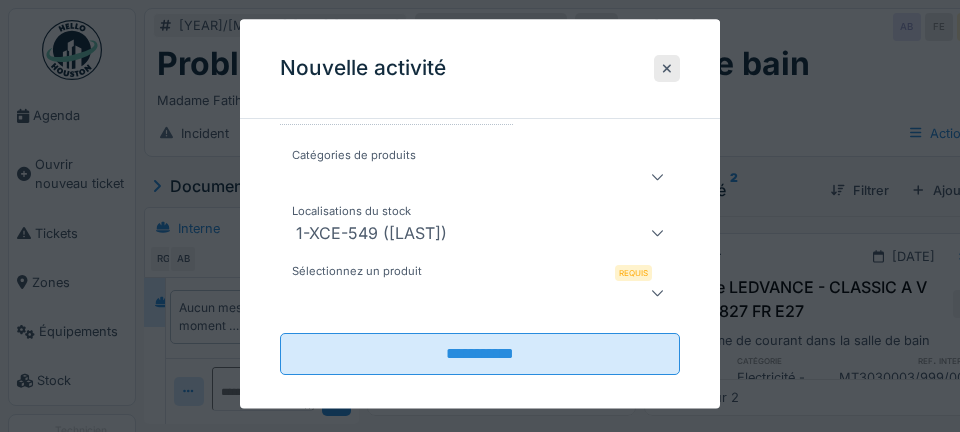 click at bounding box center [460, 293] 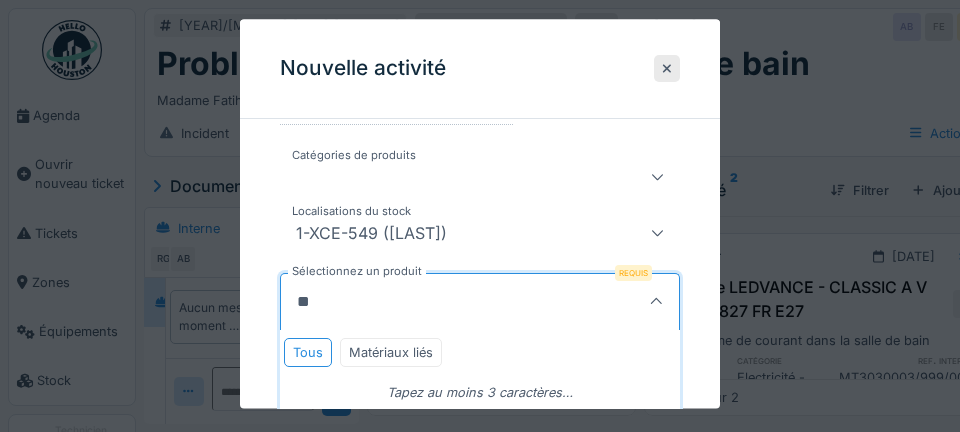 type on "**" 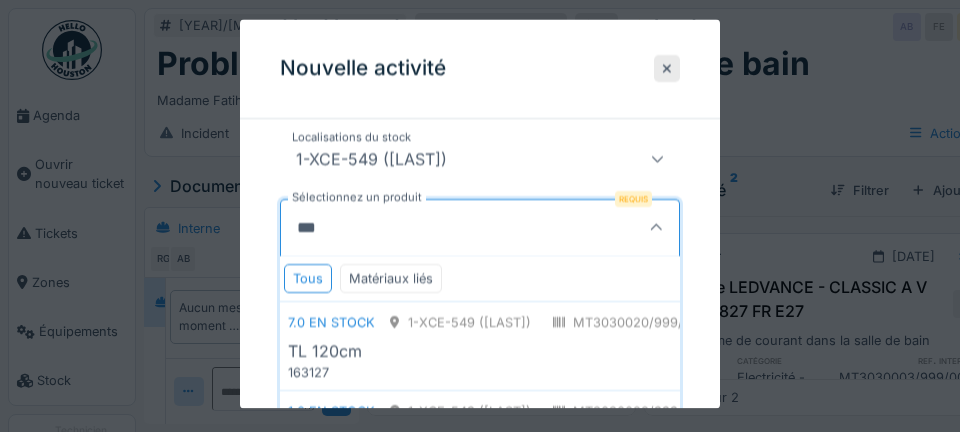 scroll, scrollTop: 532, scrollLeft: 0, axis: vertical 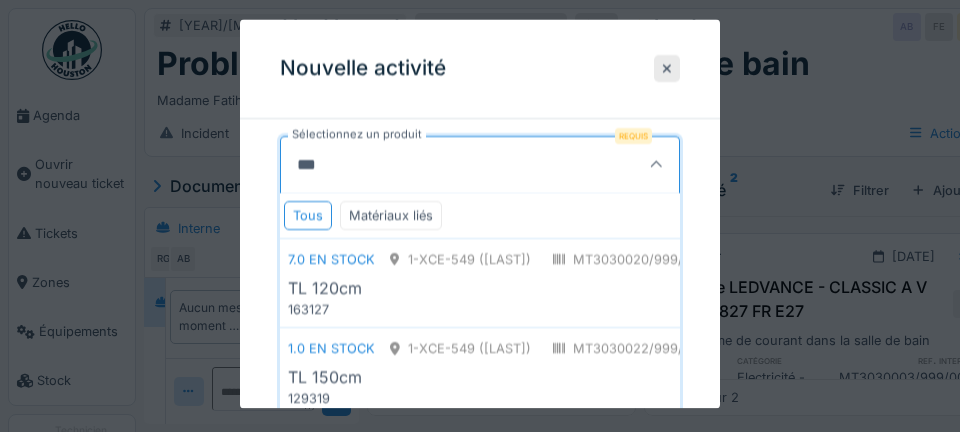 click on "1-XCE-549 (ROBERT)" at bounding box center [460, 259] 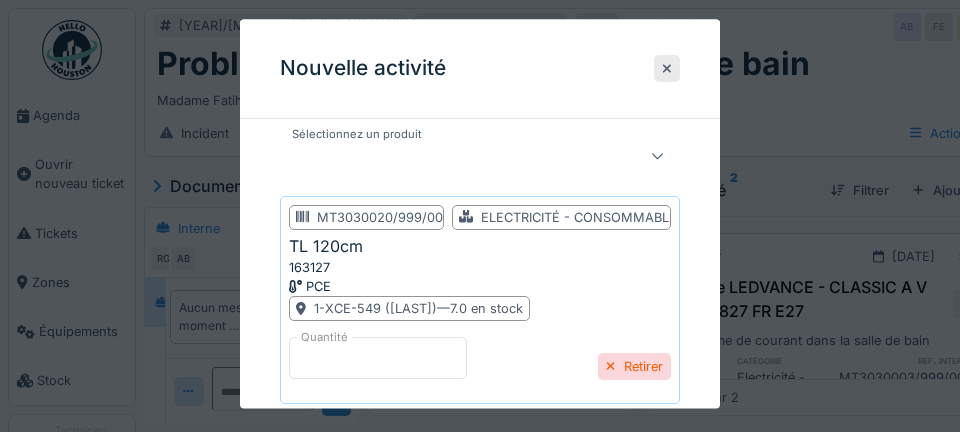 click on "*" at bounding box center (378, 359) 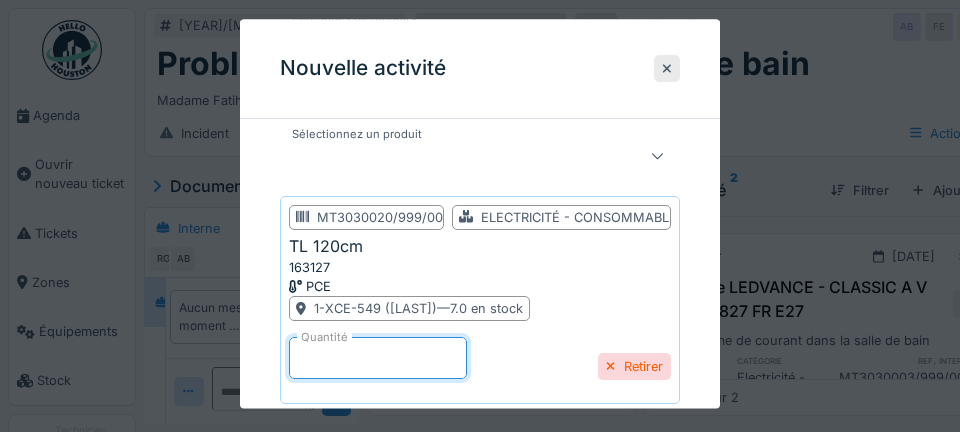 type on "*" 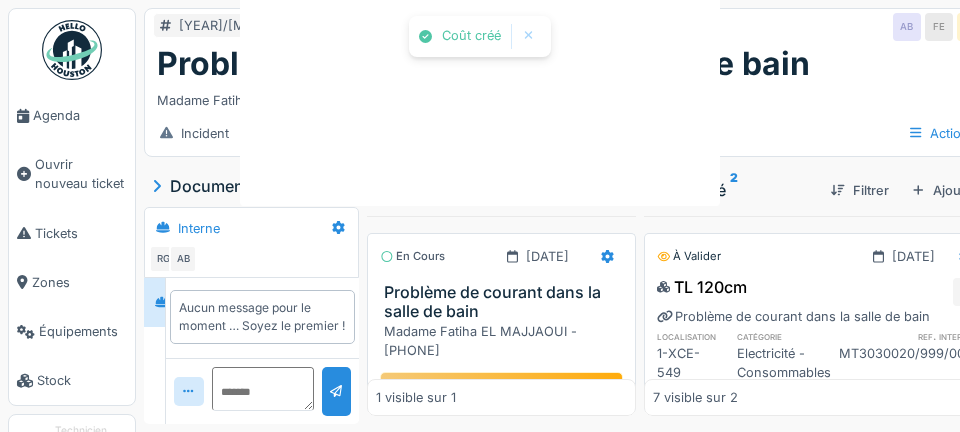 scroll, scrollTop: 0, scrollLeft: 0, axis: both 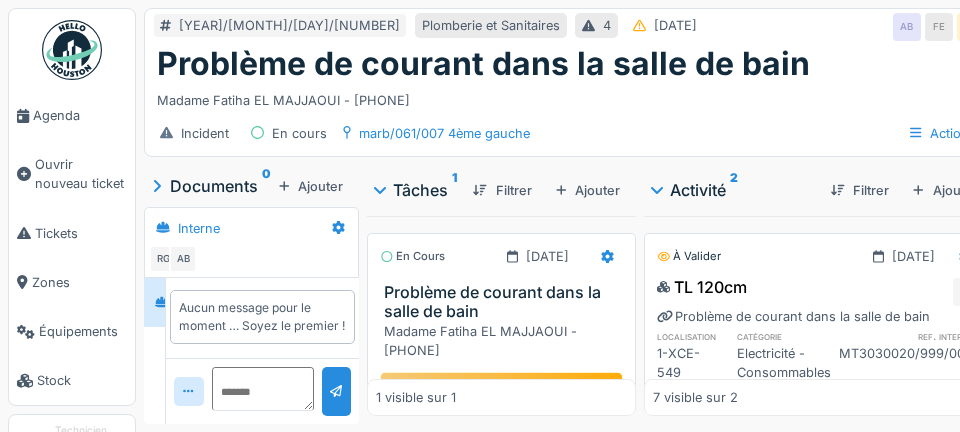 click on "Stop" at bounding box center (501, 393) 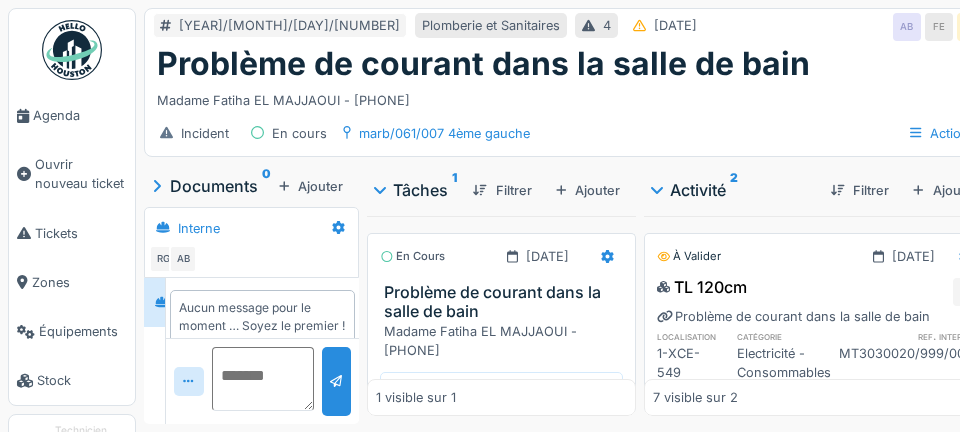 click at bounding box center [263, 379] 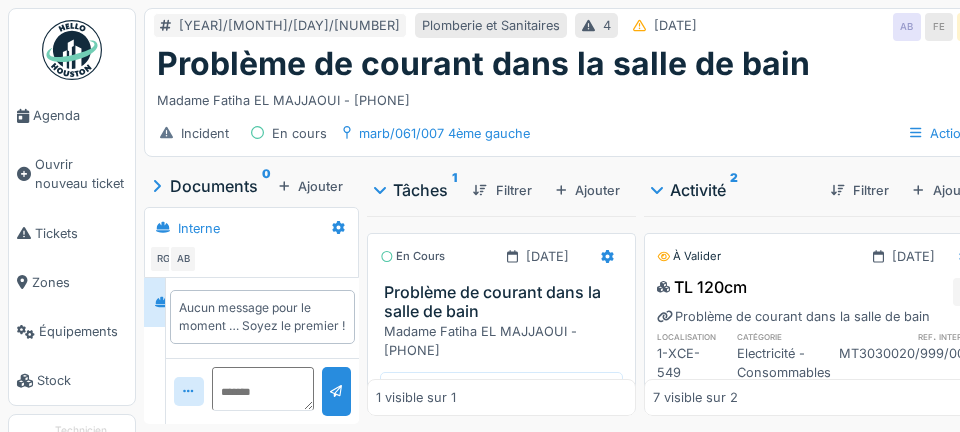 click on "Aucun message pour le moment … Soyez le premier !" at bounding box center [262, 317] 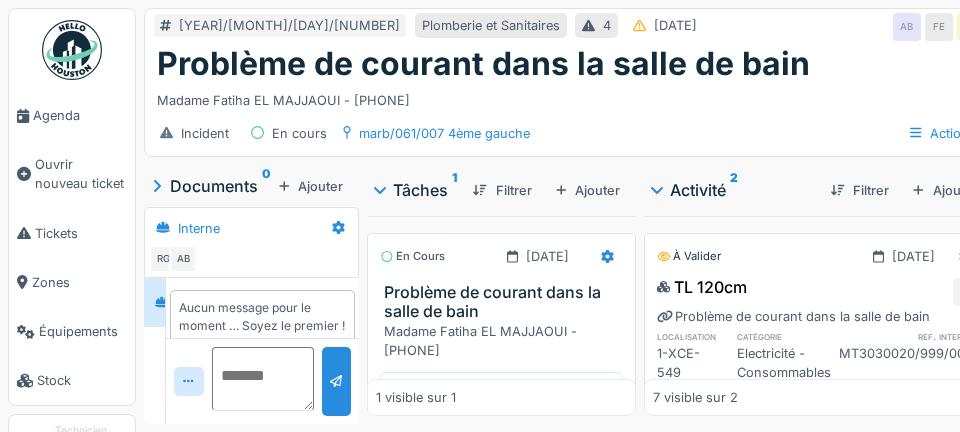 click at bounding box center [263, 379] 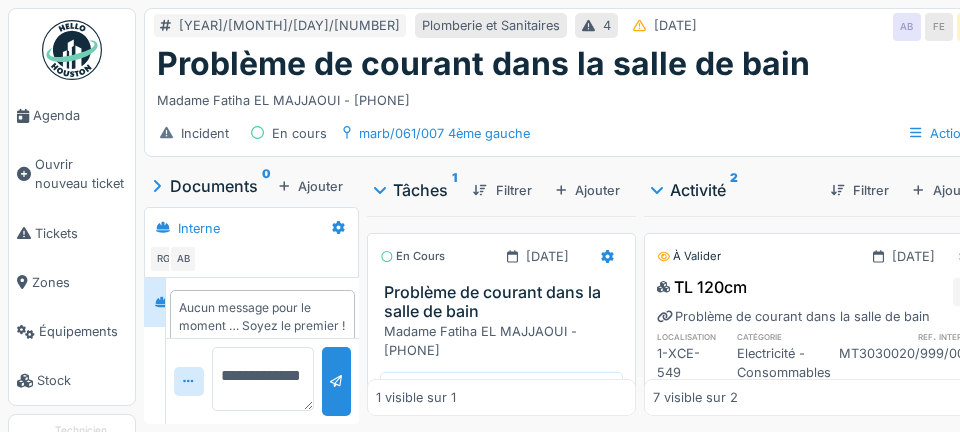 scroll, scrollTop: 72, scrollLeft: 0, axis: vertical 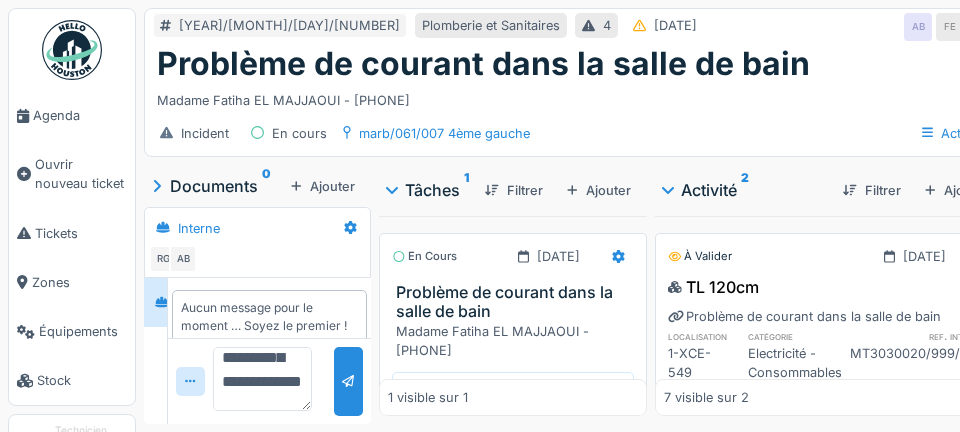 type on "**********" 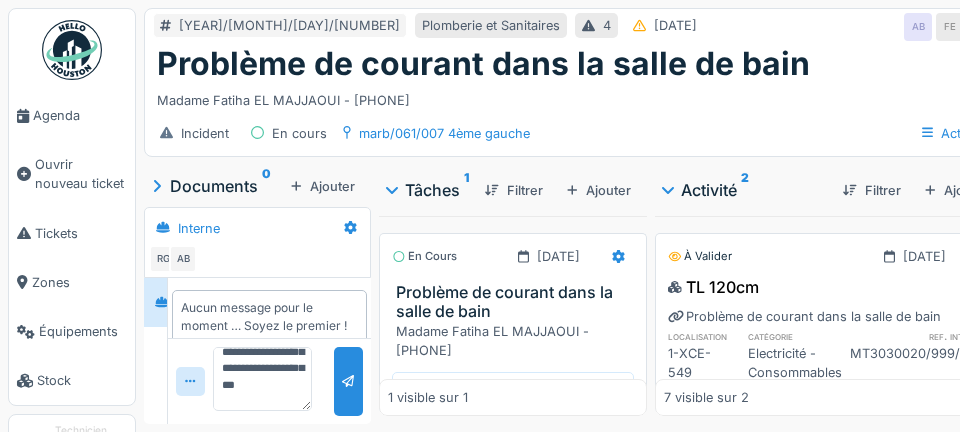 click at bounding box center (348, 381) 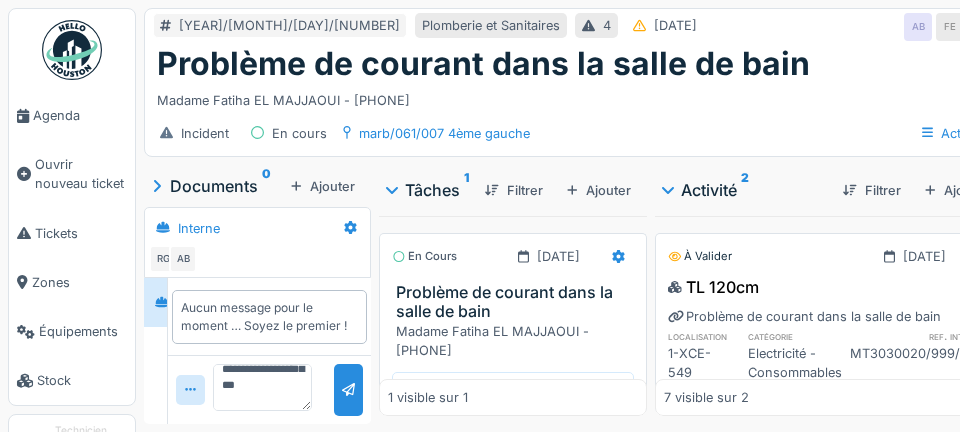scroll, scrollTop: 0, scrollLeft: 0, axis: both 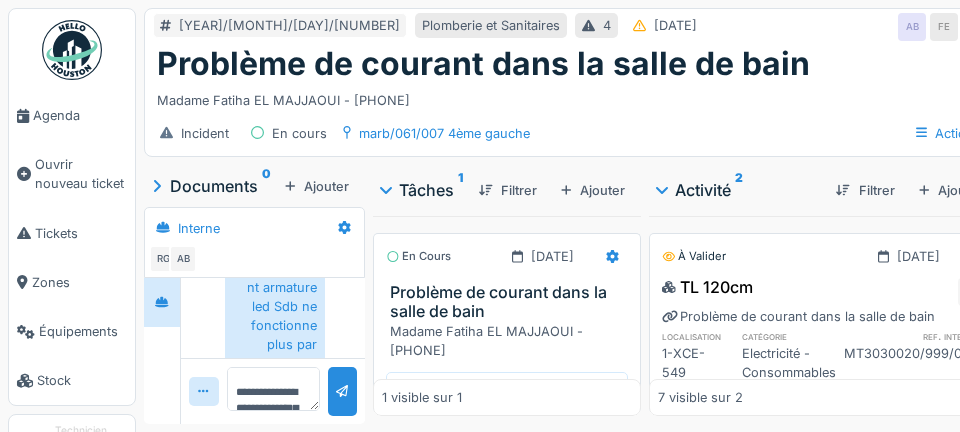 click on "Agenda" at bounding box center [72, 115] 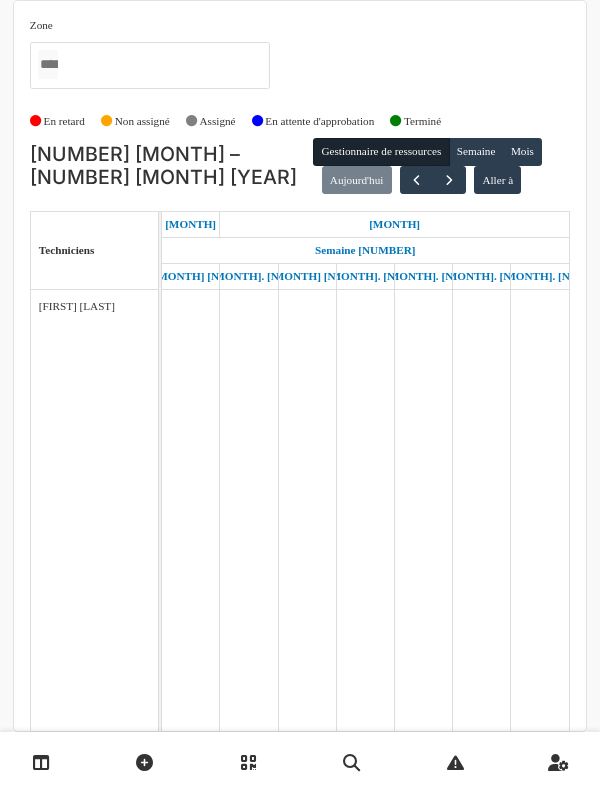 scroll, scrollTop: 0, scrollLeft: 0, axis: both 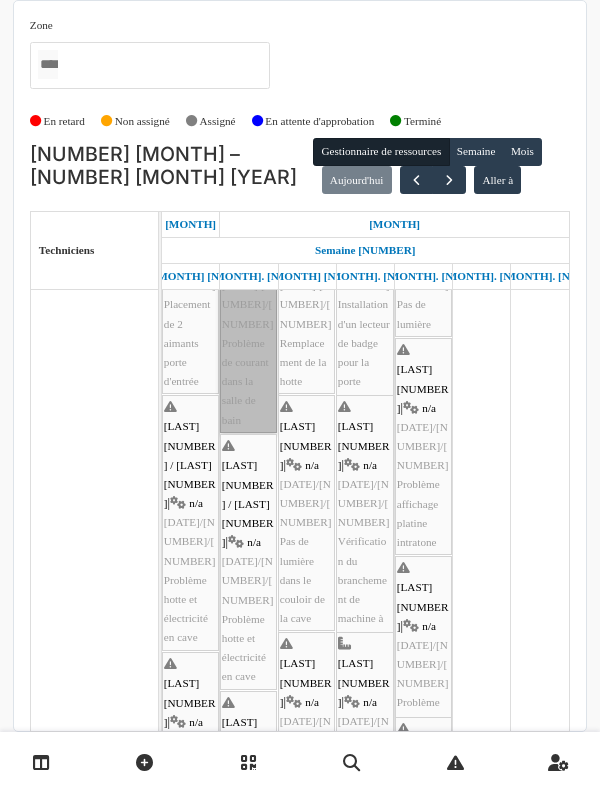 click on "[LAST] [NUMBER] / [LAST] [NUMBER]
|     n/a
[DATE]/[NUMBER]/[NUMBER]
Problème de courant dans la salle de bain" at bounding box center [248, 295] 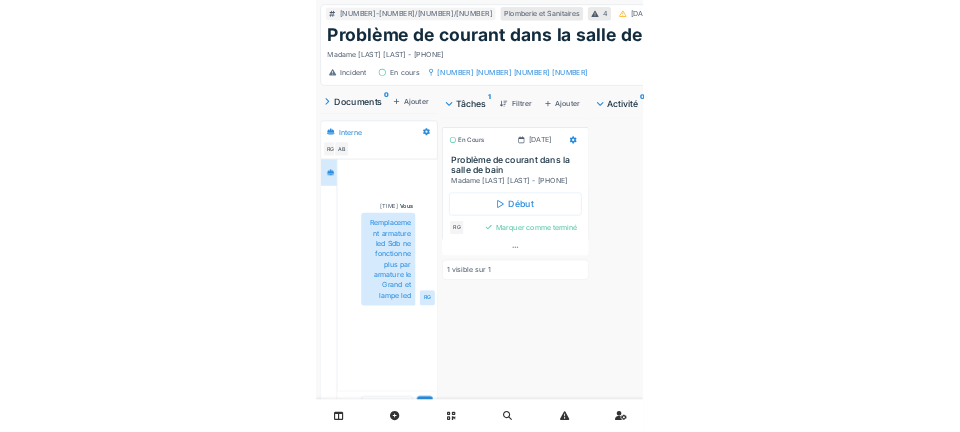scroll, scrollTop: 0, scrollLeft: 0, axis: both 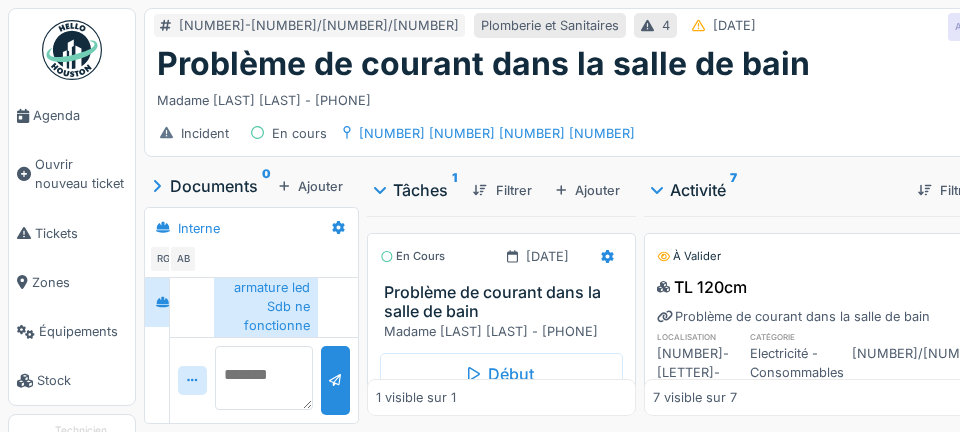 click at bounding box center (264, 378) 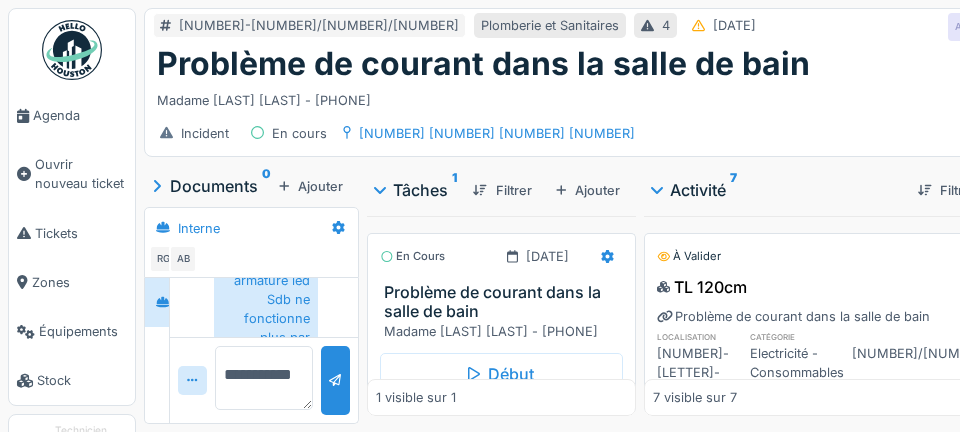 scroll, scrollTop: 72, scrollLeft: 0, axis: vertical 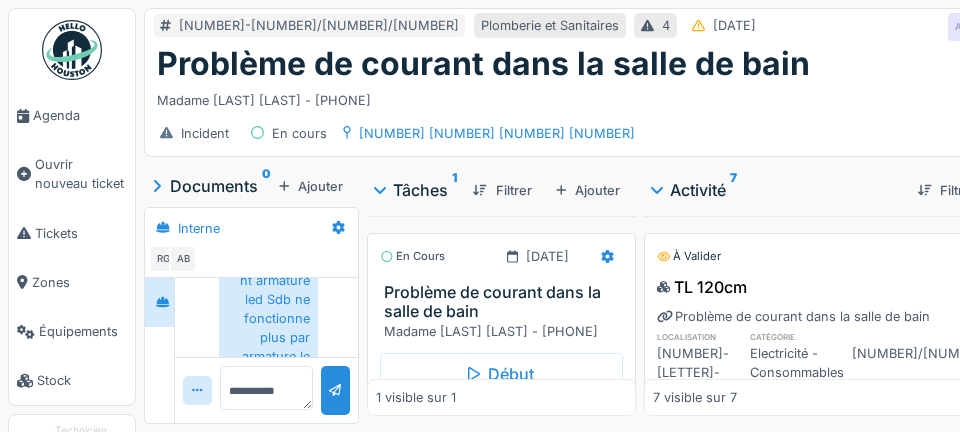 click at bounding box center (335, 390) 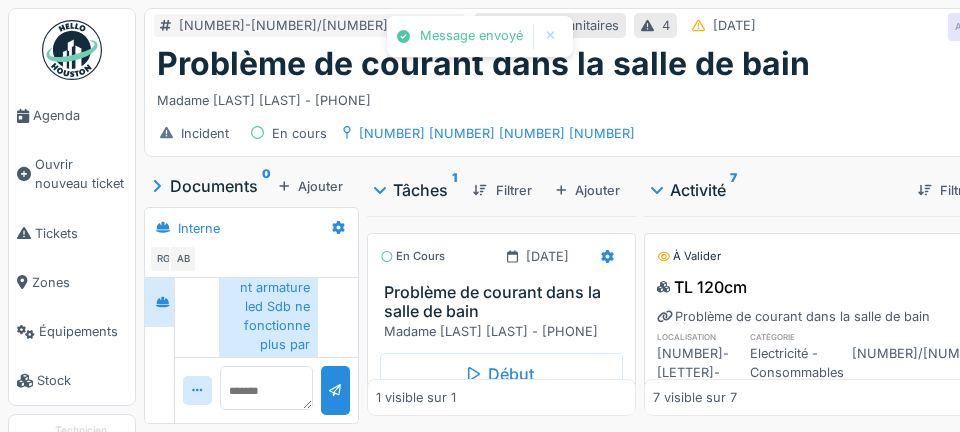 scroll, scrollTop: 196, scrollLeft: 0, axis: vertical 